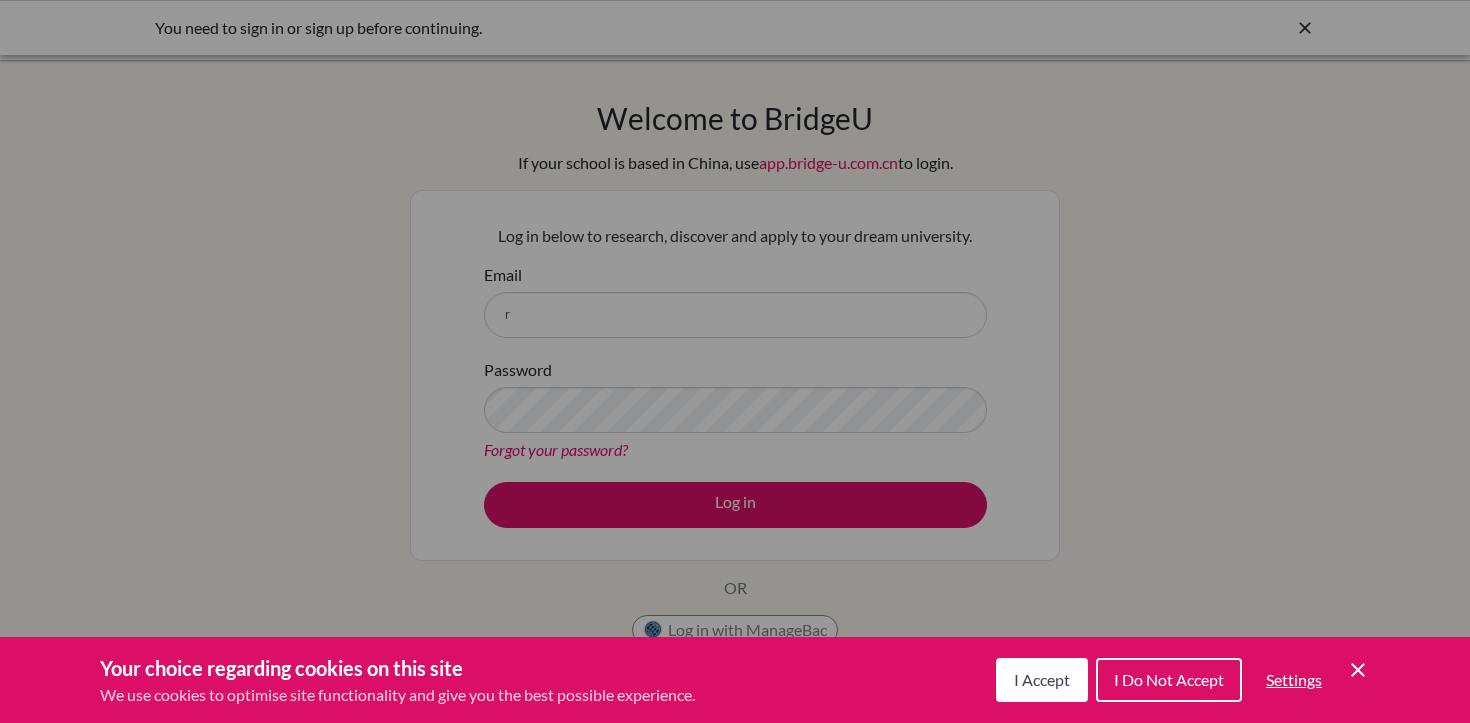 scroll, scrollTop: 0, scrollLeft: 0, axis: both 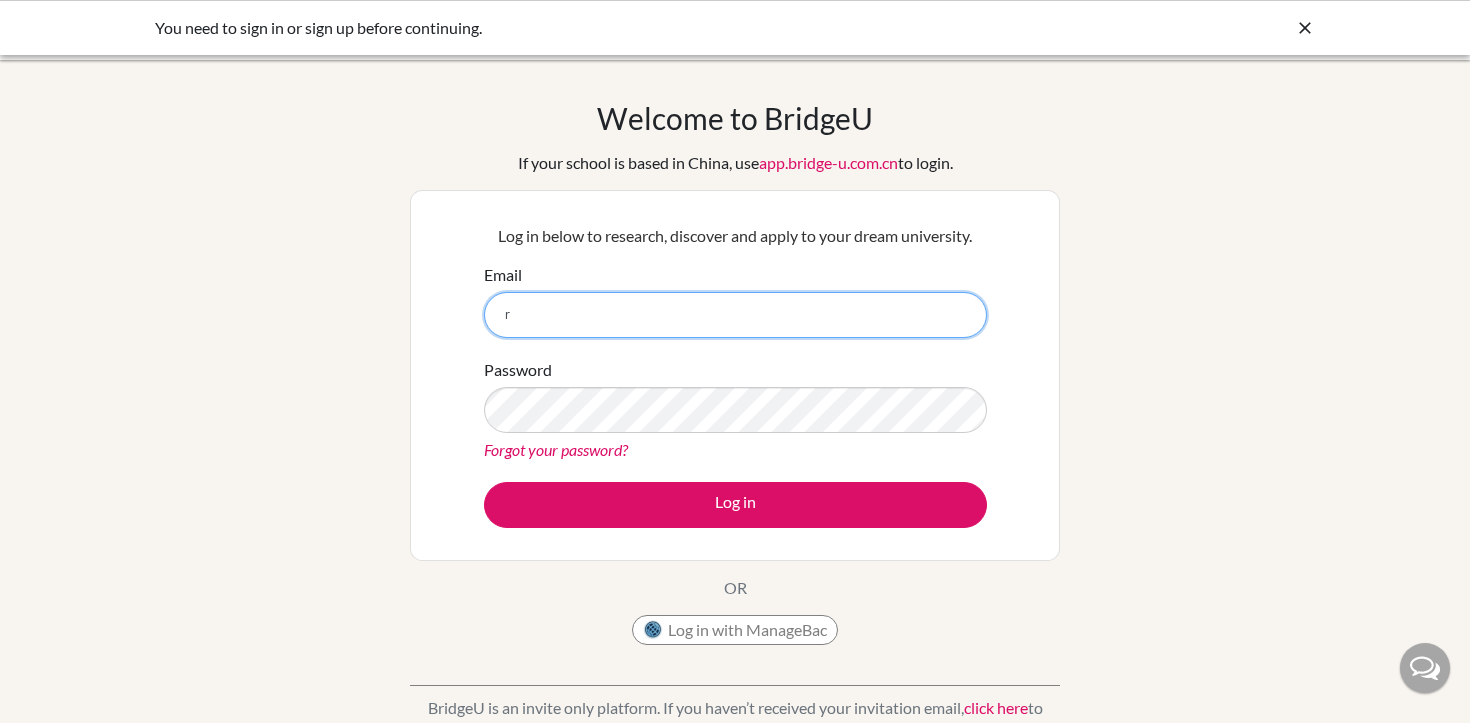click on "r" at bounding box center (735, 315) 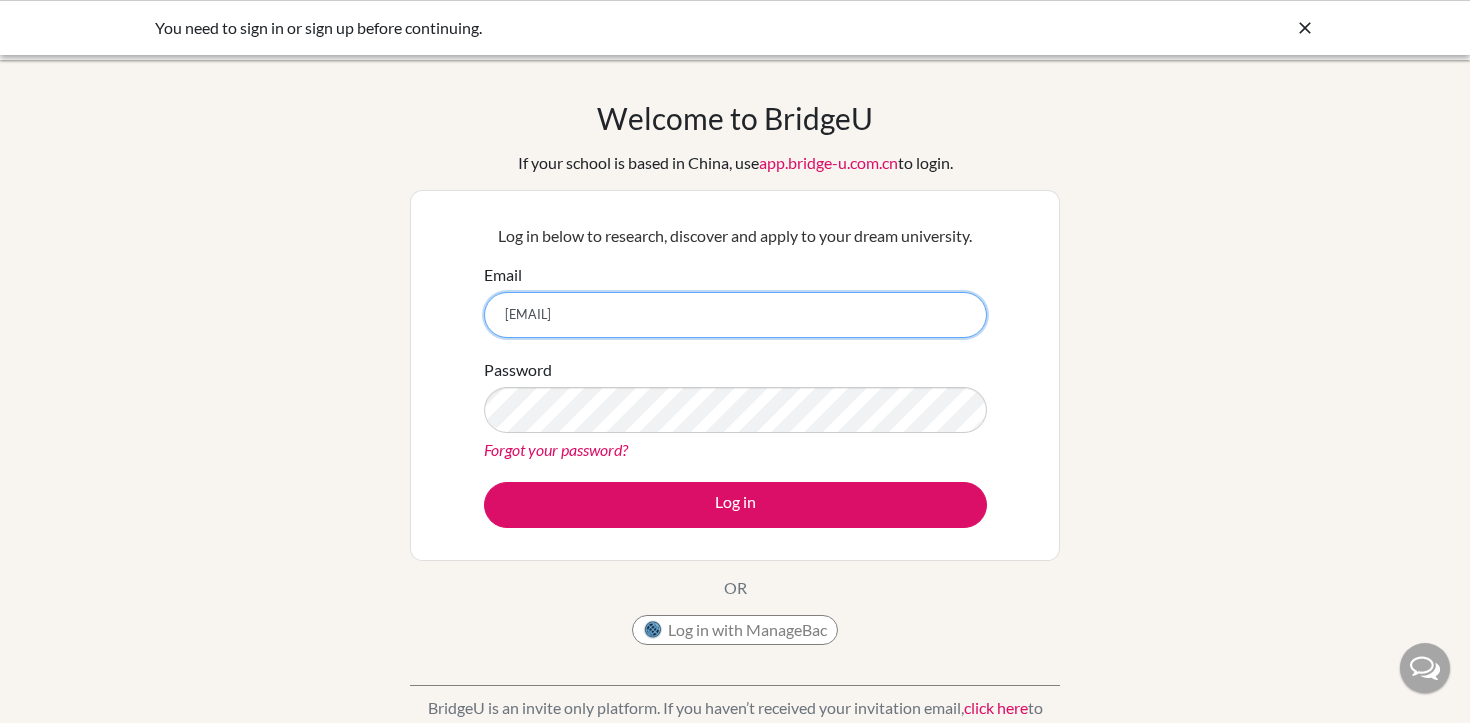 type on "[EMAIL]" 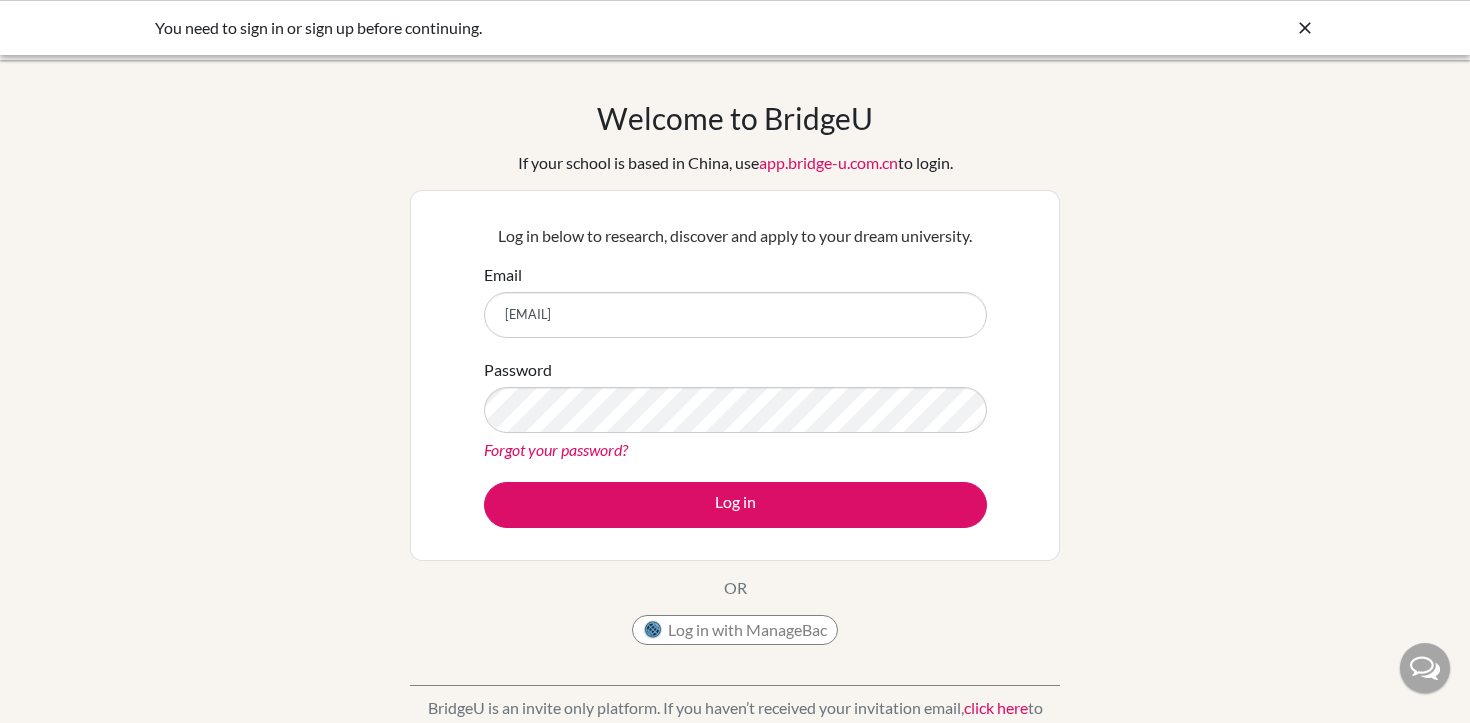 click on "Forgot your password?" at bounding box center (556, 449) 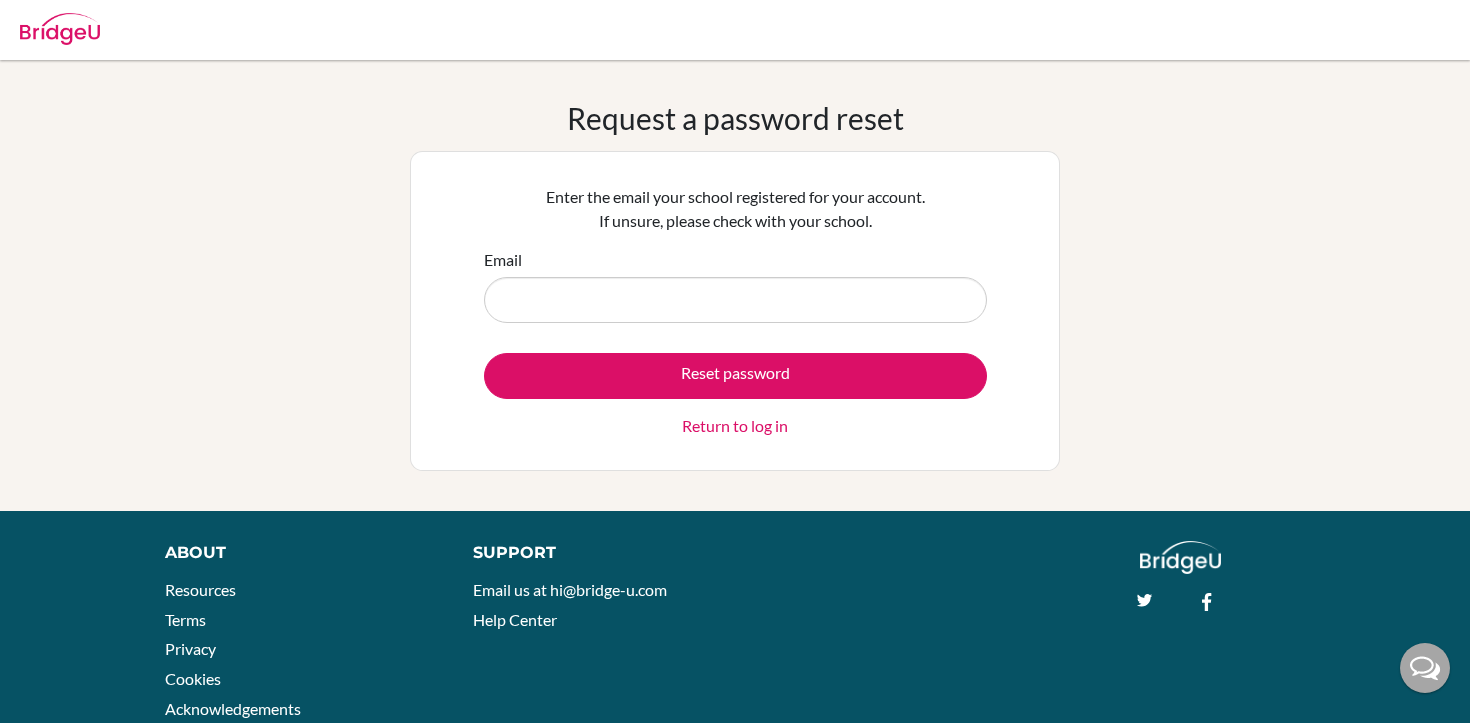 scroll, scrollTop: 0, scrollLeft: 0, axis: both 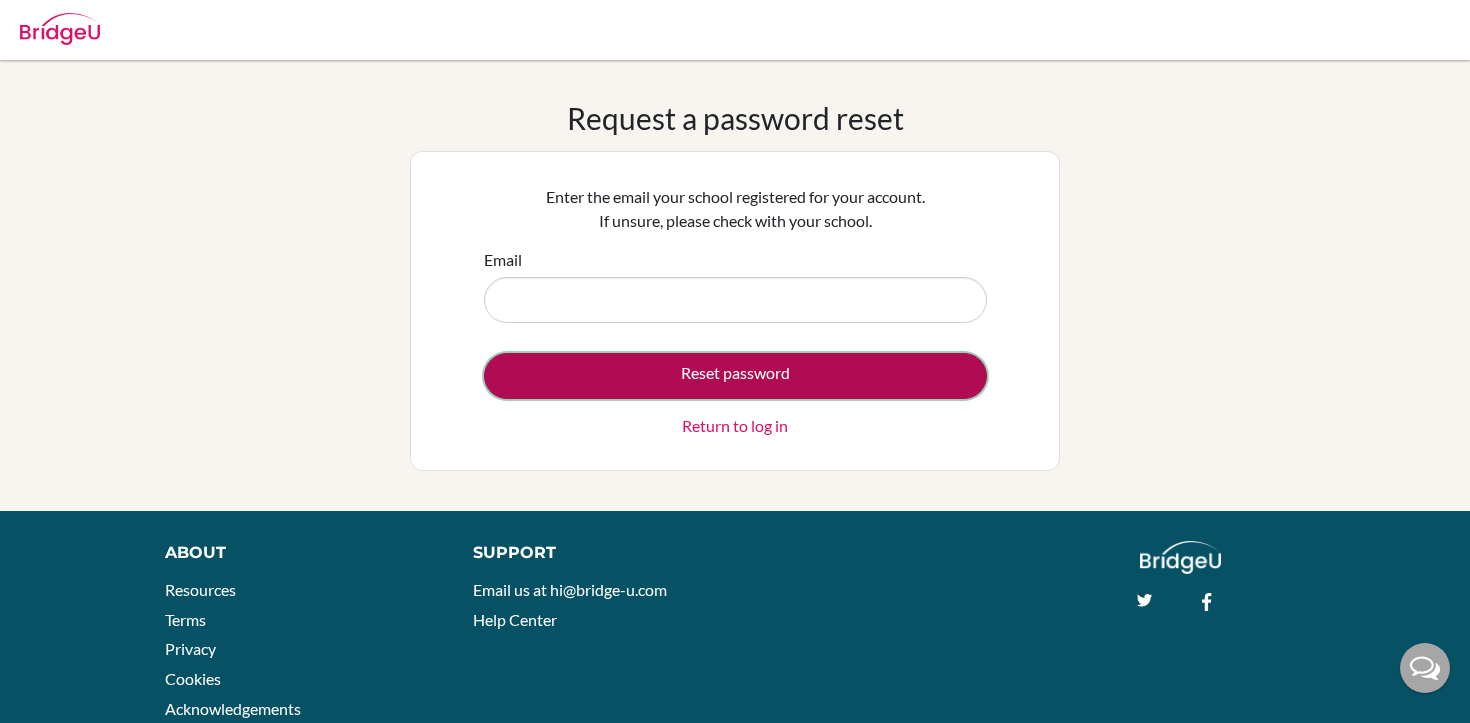 click on "Reset password" at bounding box center (735, 376) 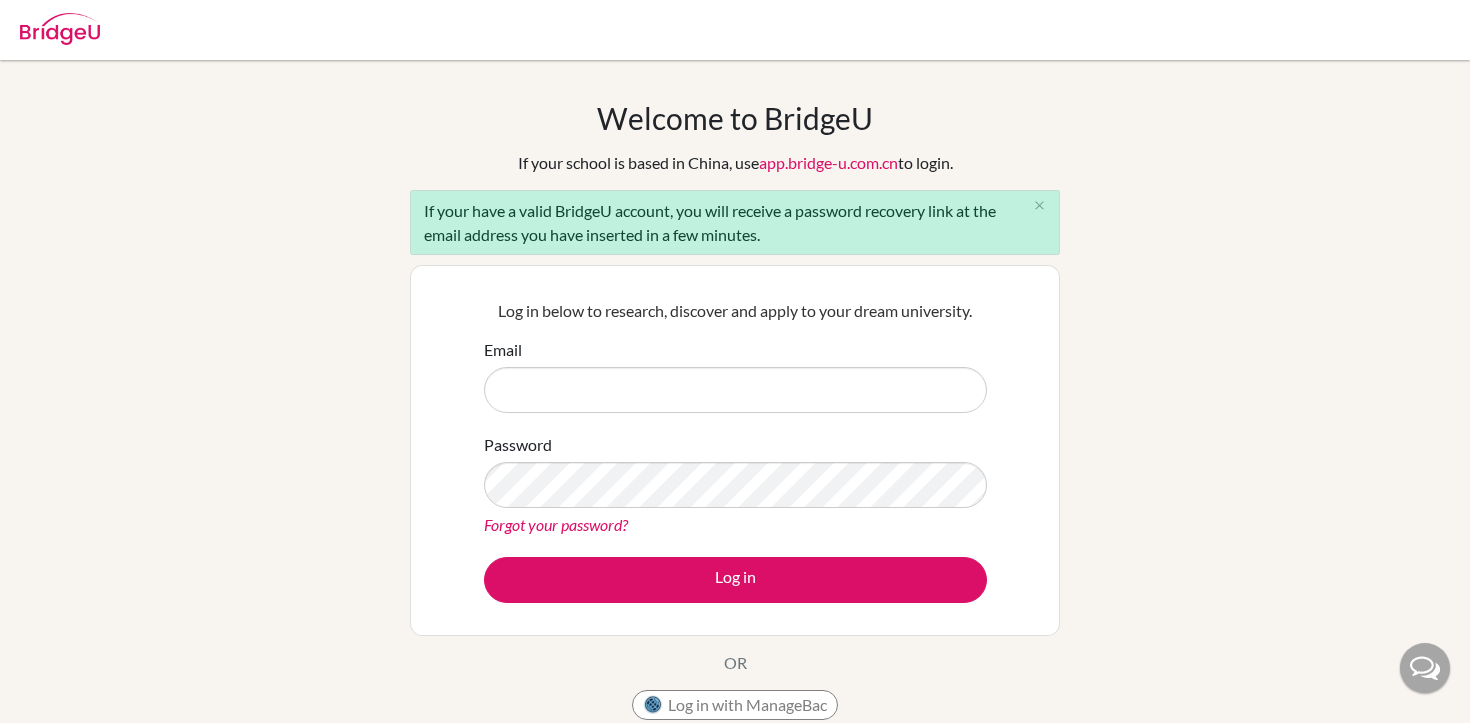 scroll, scrollTop: 0, scrollLeft: 0, axis: both 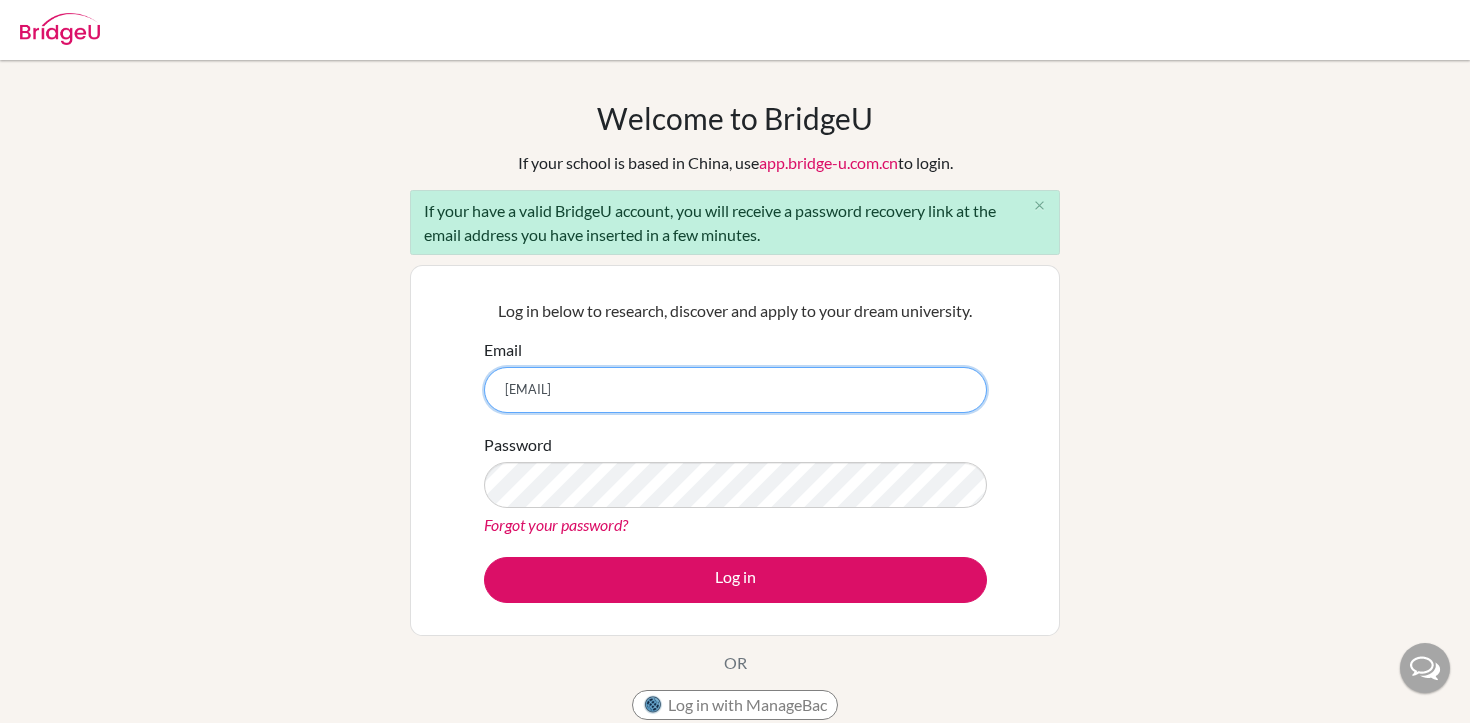 drag, startPoint x: 635, startPoint y: 394, endPoint x: 505, endPoint y: 389, distance: 130.09612 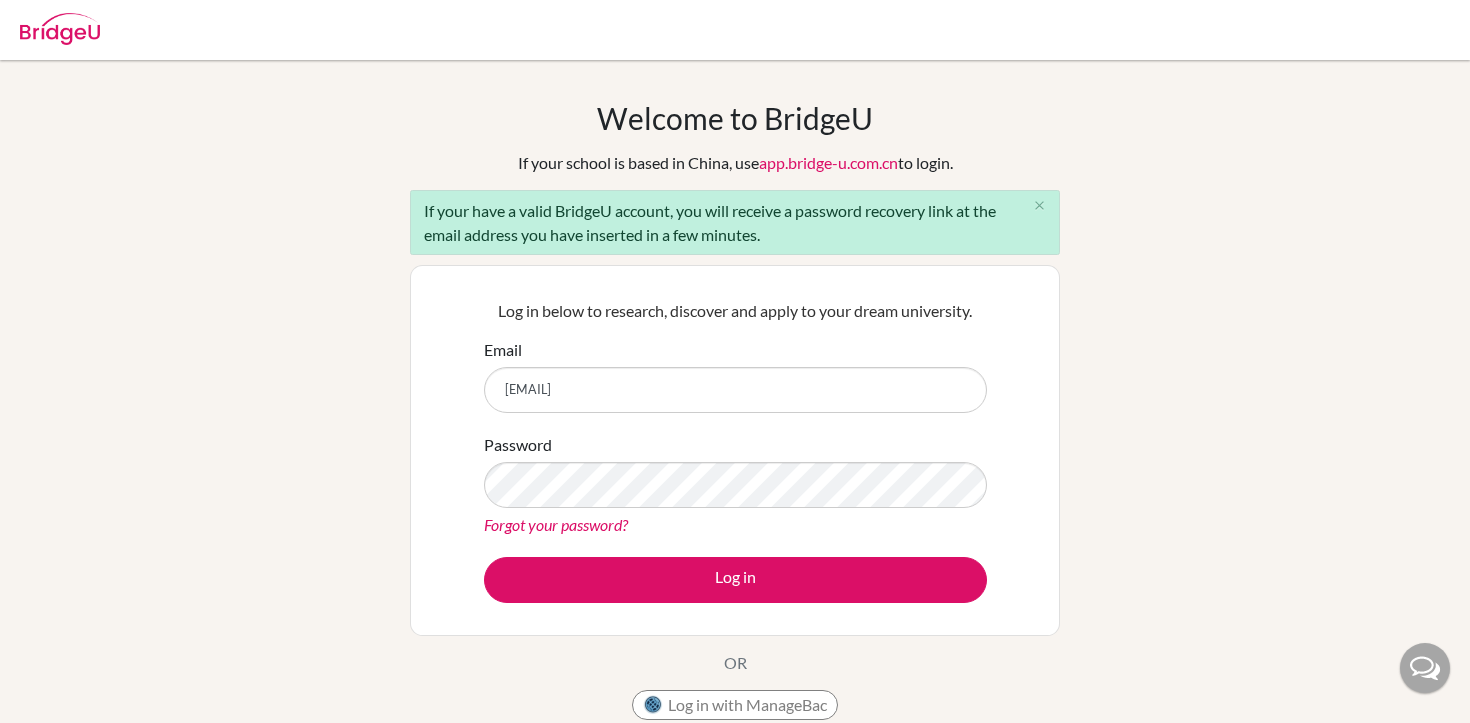 click on "Log in below to research, discover and apply to your dream university.
Email
reljerari@cas.ac.ma
Password
Forgot your password?
Log in" at bounding box center [735, 450] 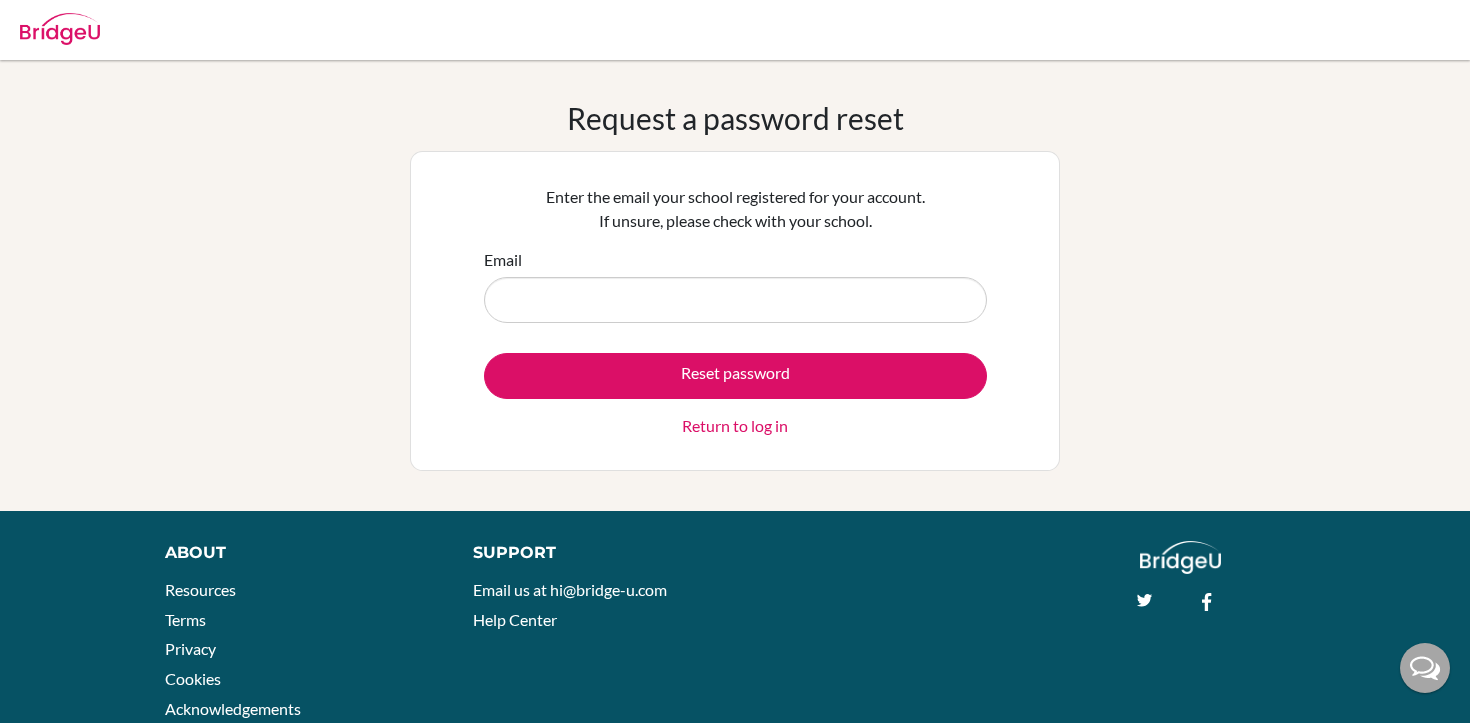 scroll, scrollTop: 0, scrollLeft: 0, axis: both 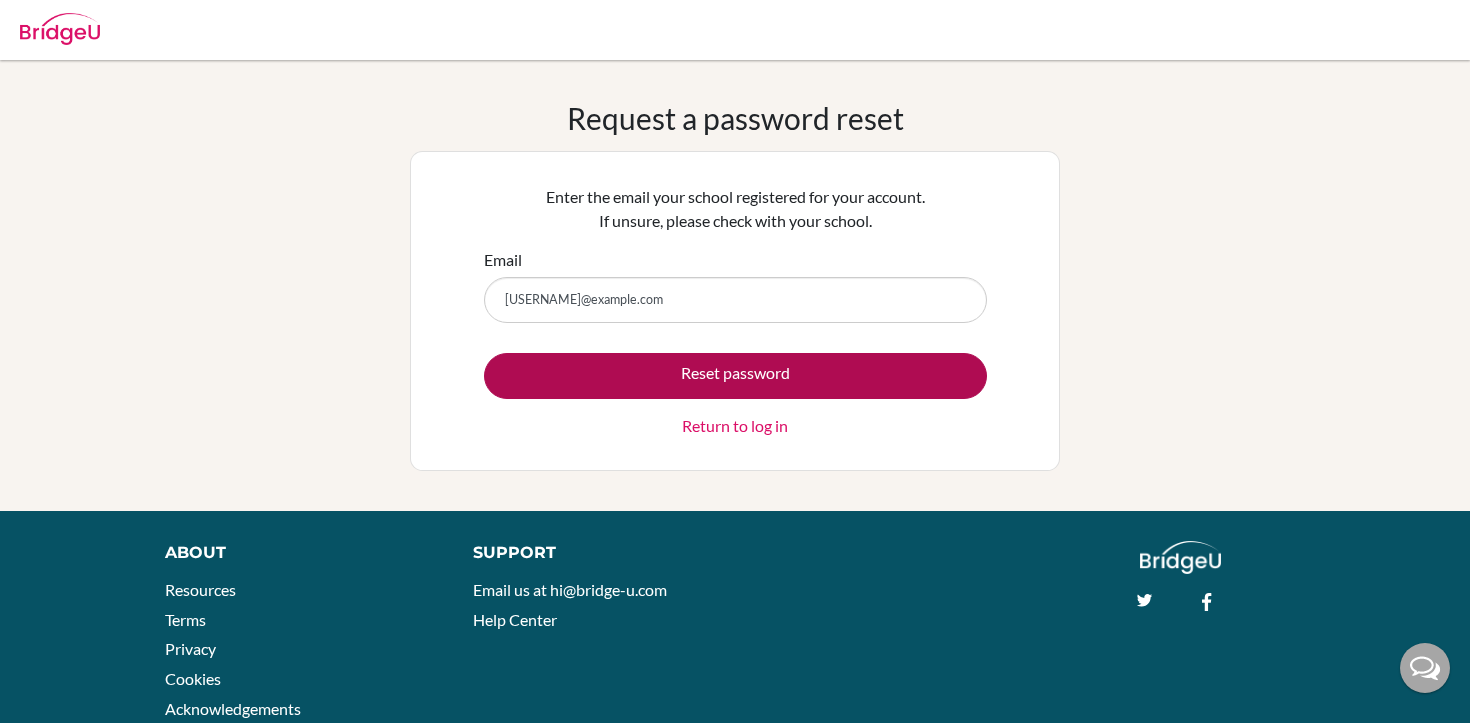 type on "[EMAIL]" 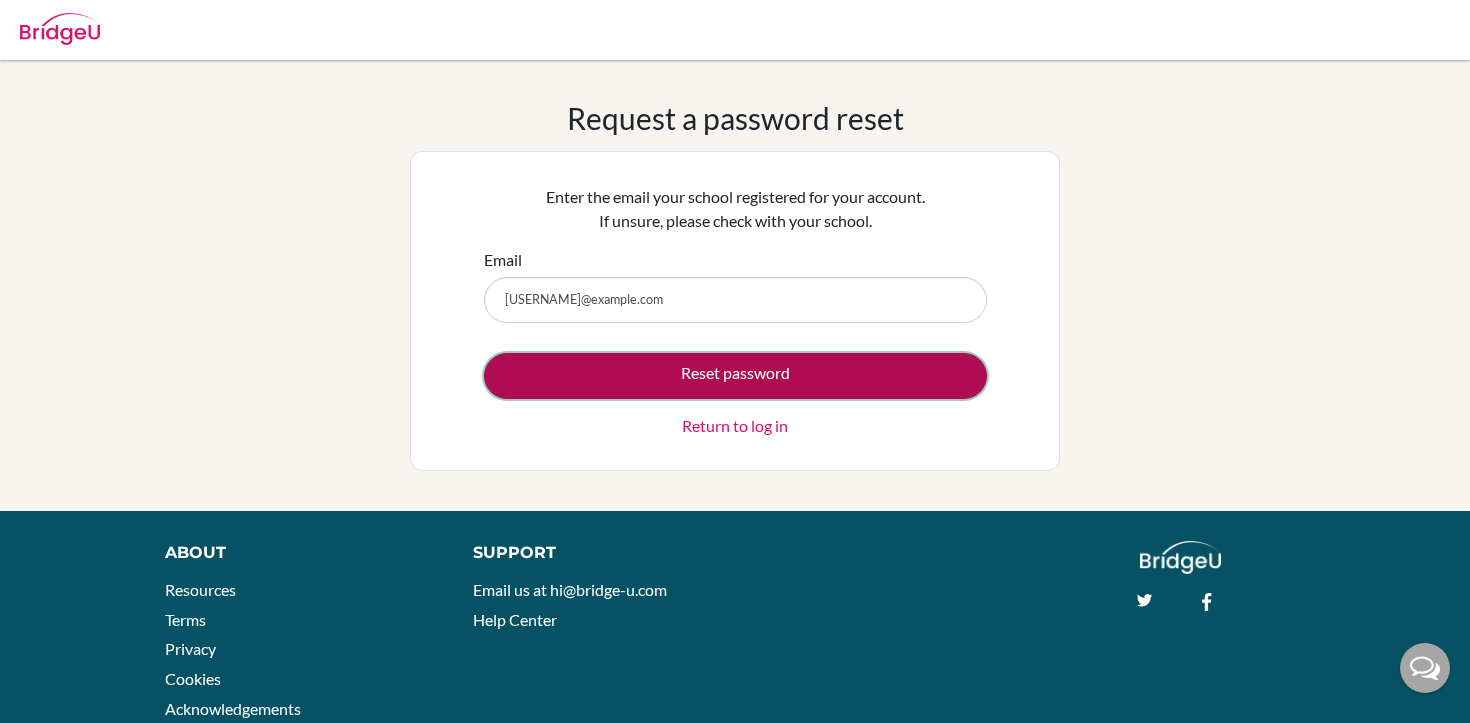 click on "Reset password" at bounding box center (735, 376) 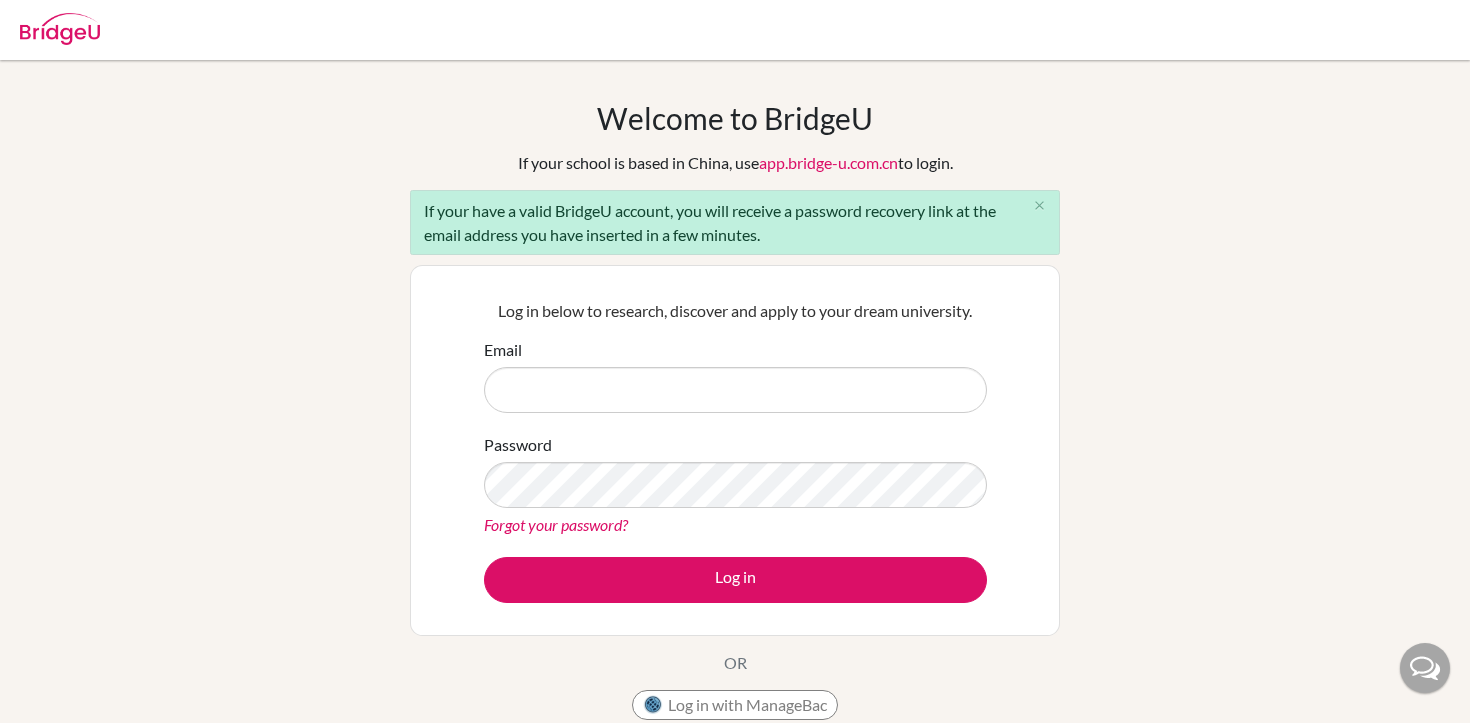 scroll, scrollTop: 0, scrollLeft: 0, axis: both 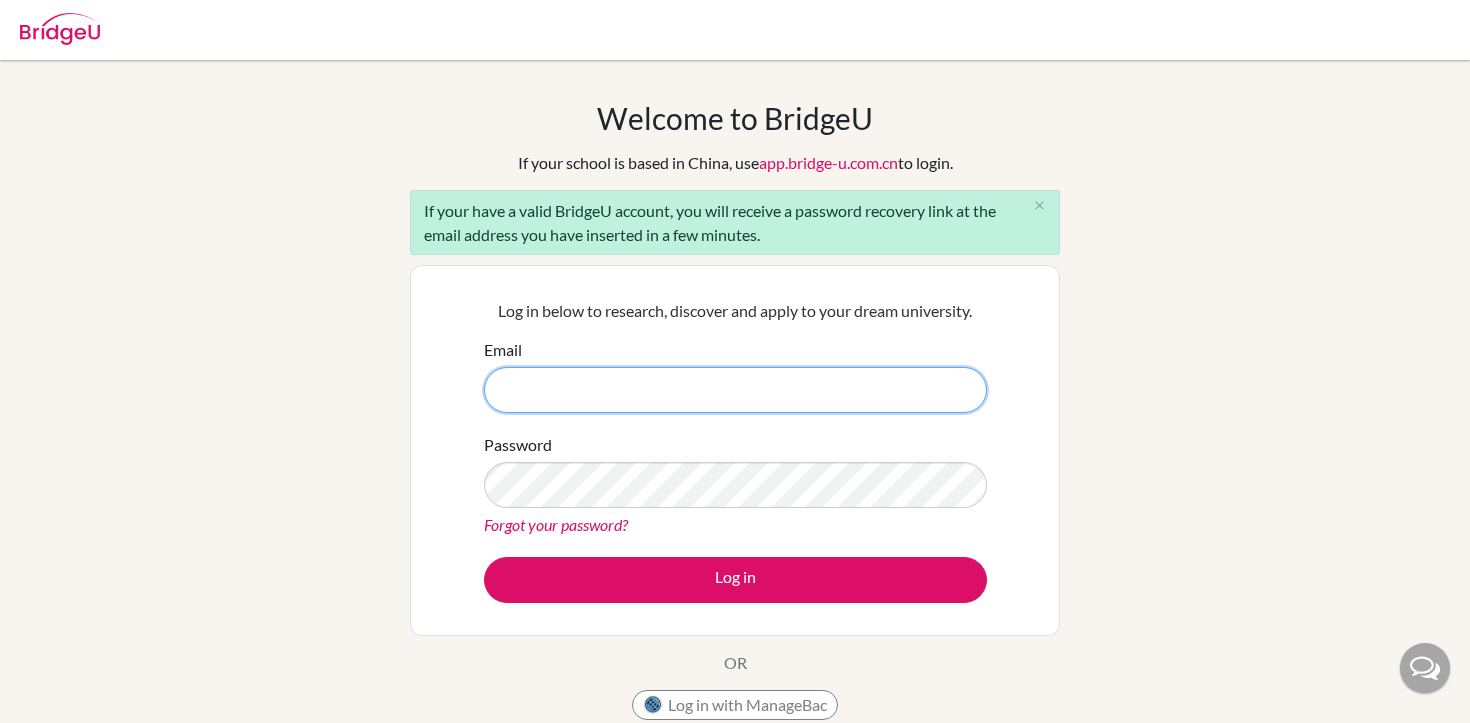 click on "Email" at bounding box center [735, 390] 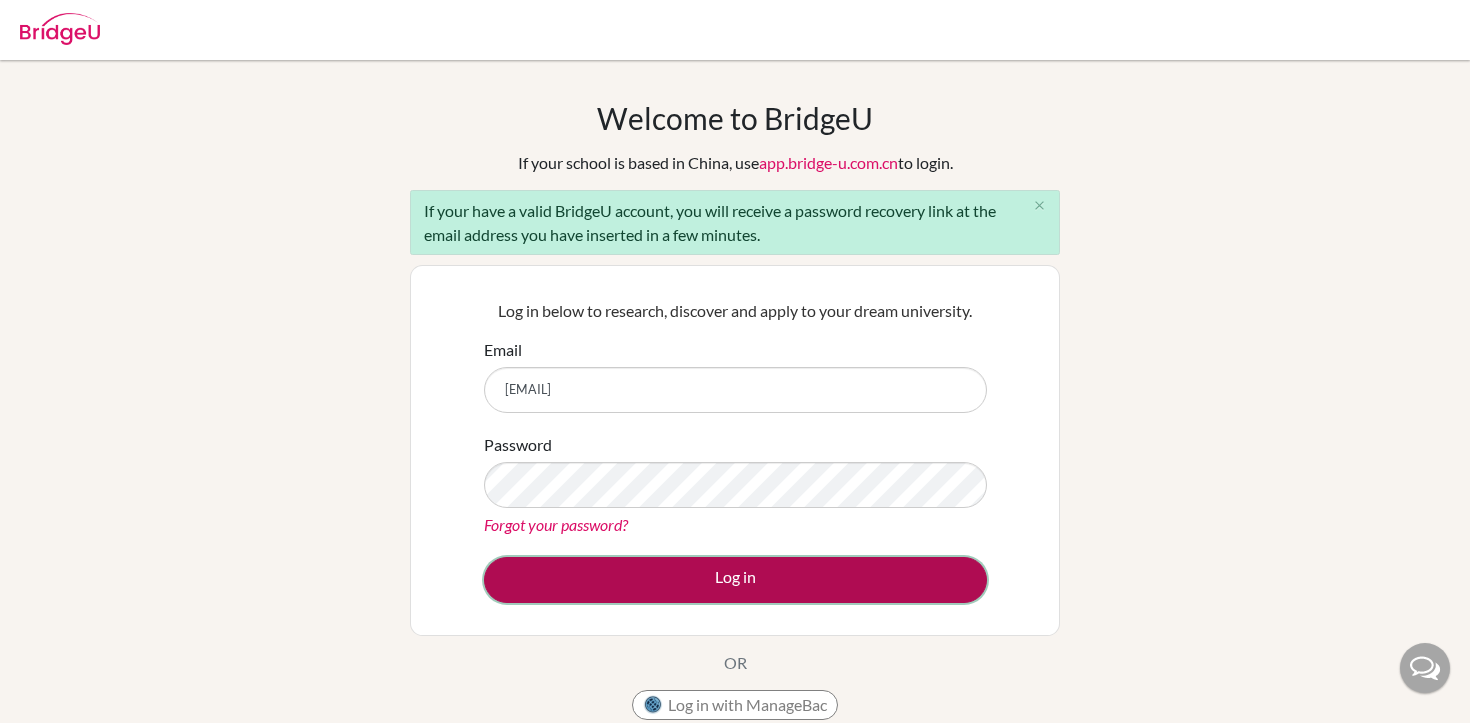 click on "Log in" at bounding box center (735, 580) 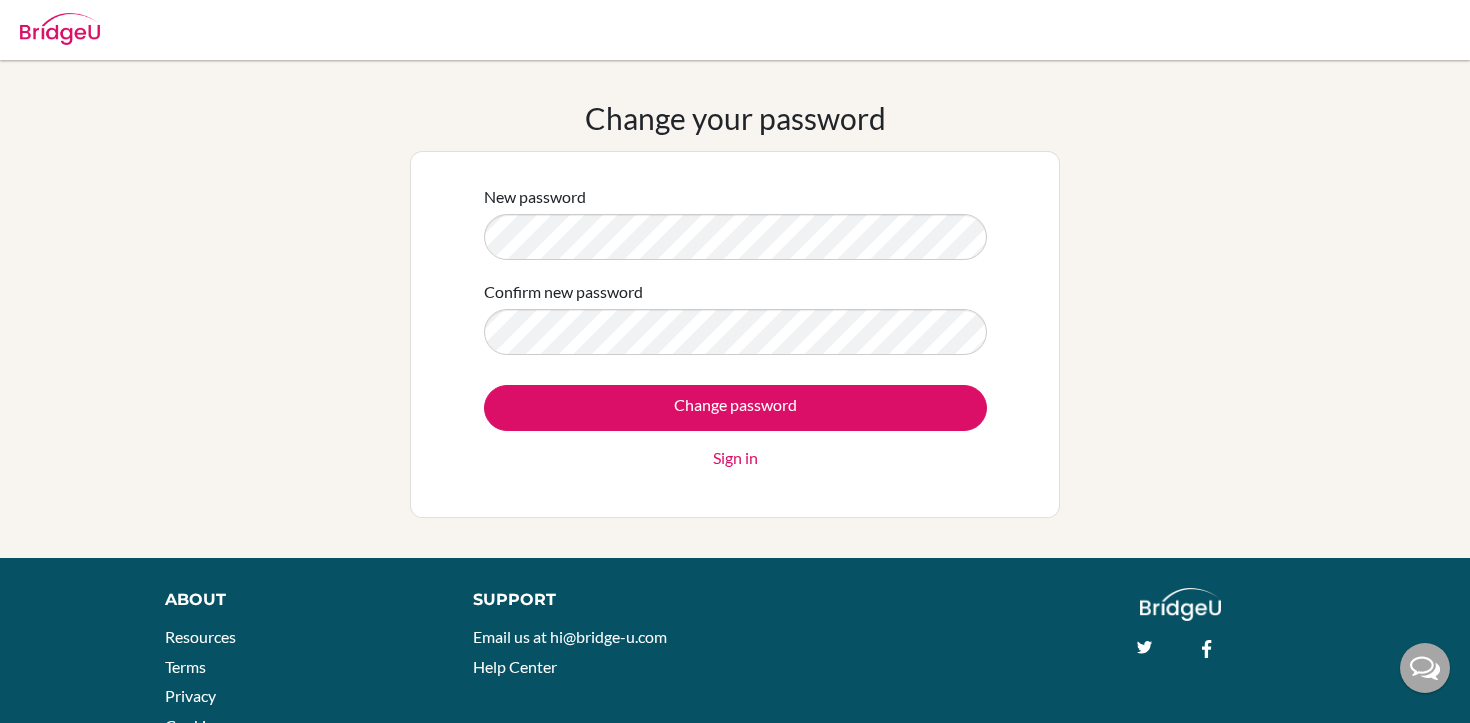 scroll, scrollTop: 0, scrollLeft: 0, axis: both 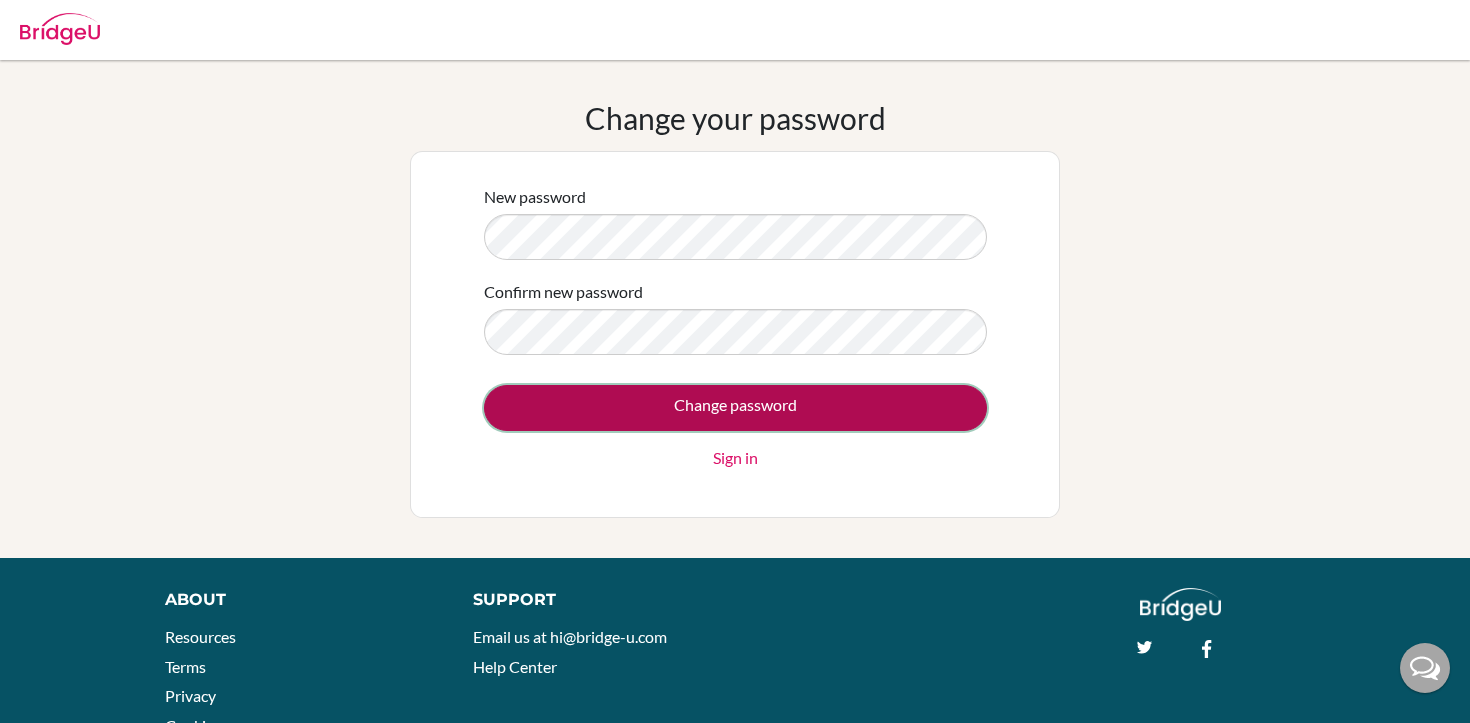 click on "Change password" at bounding box center (735, 408) 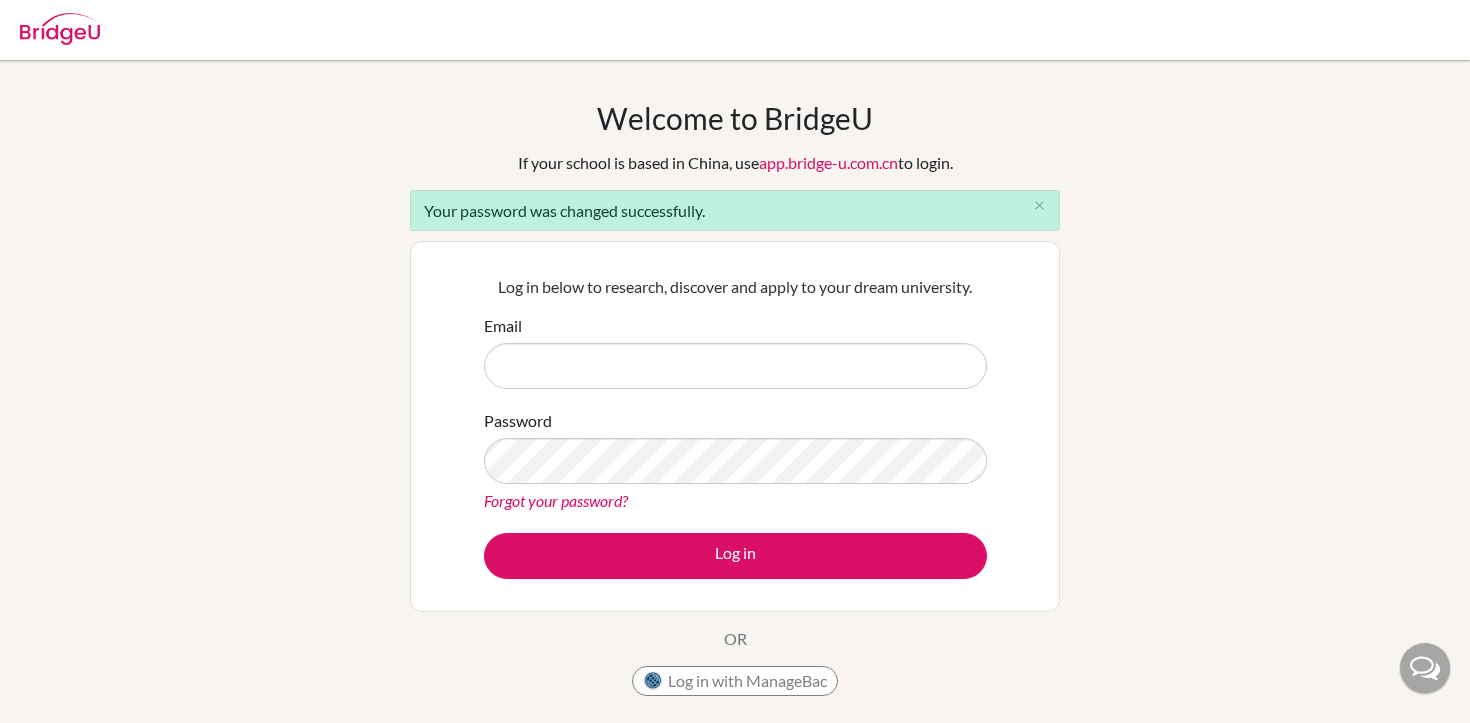 scroll, scrollTop: 0, scrollLeft: 0, axis: both 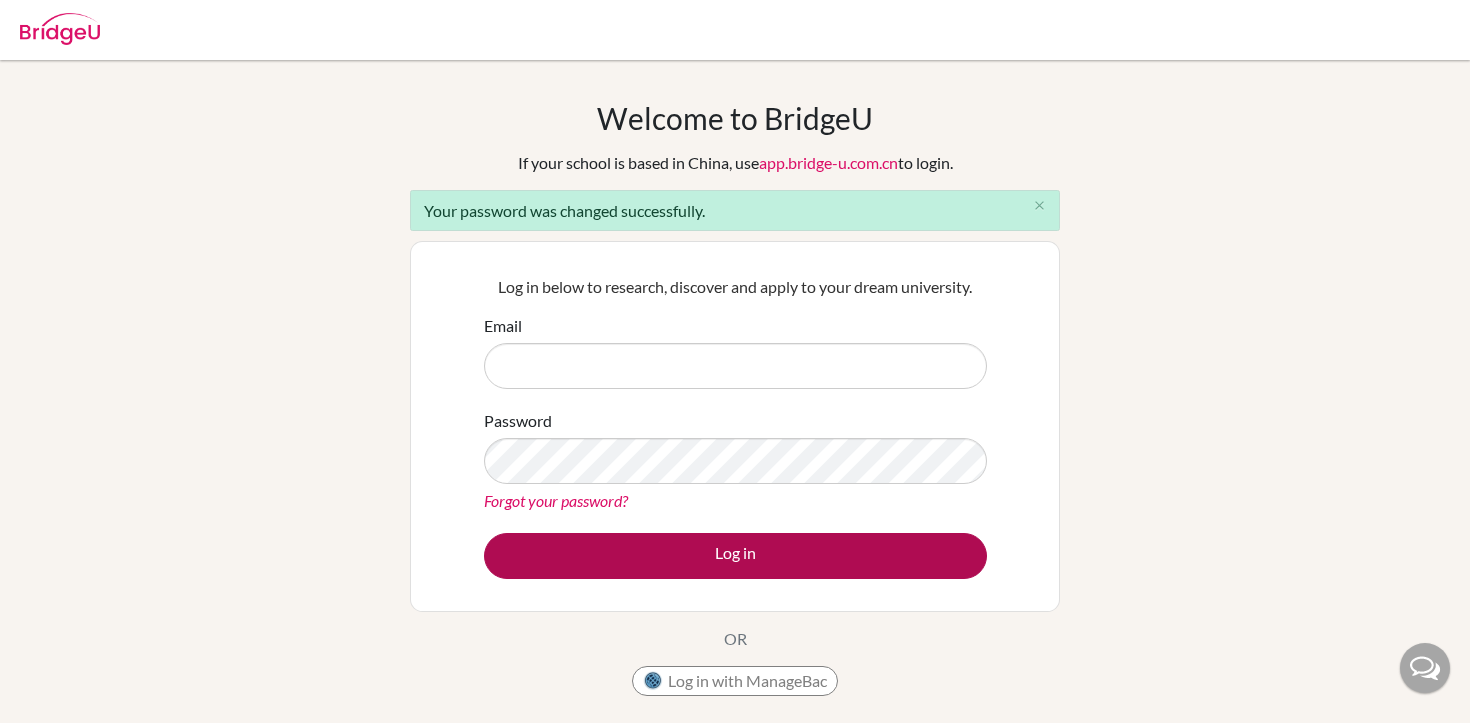 type on "[EMAIL]" 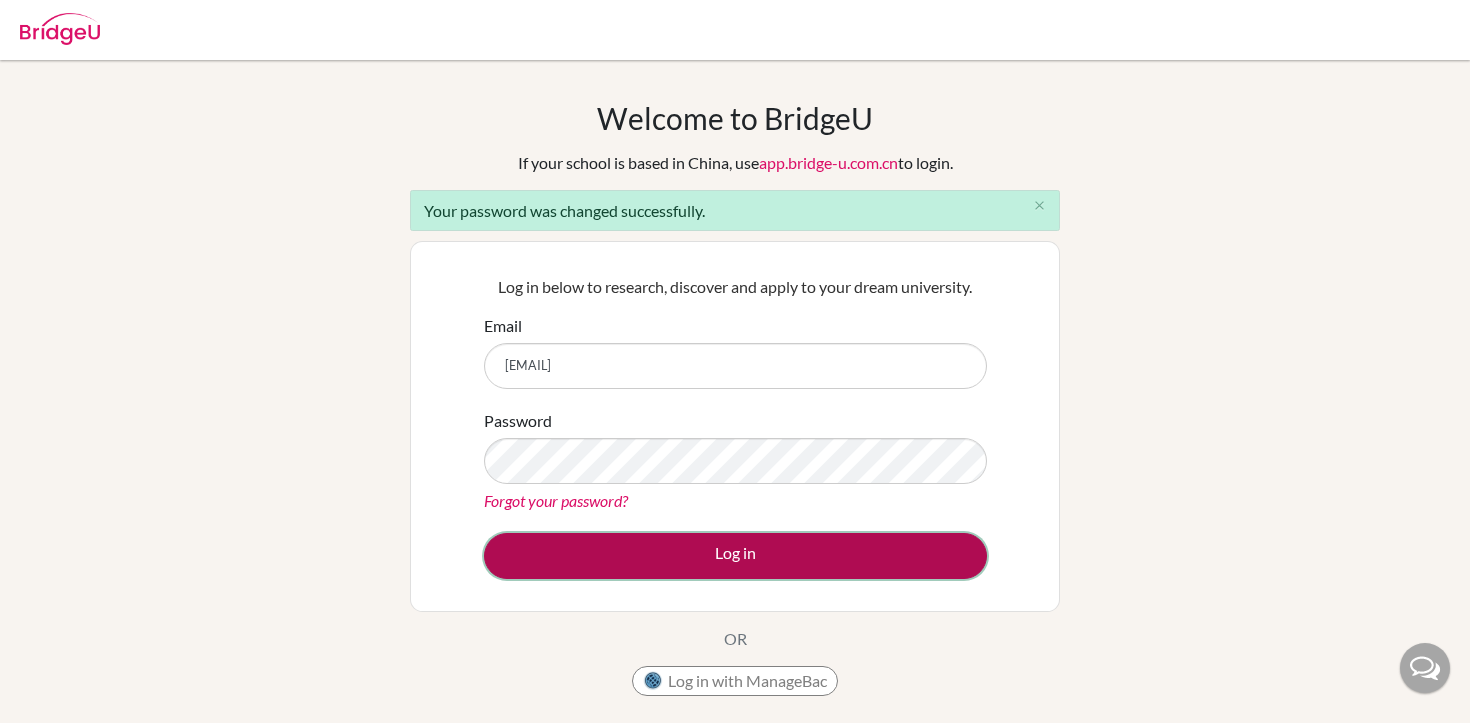 click on "Log in" at bounding box center [735, 556] 